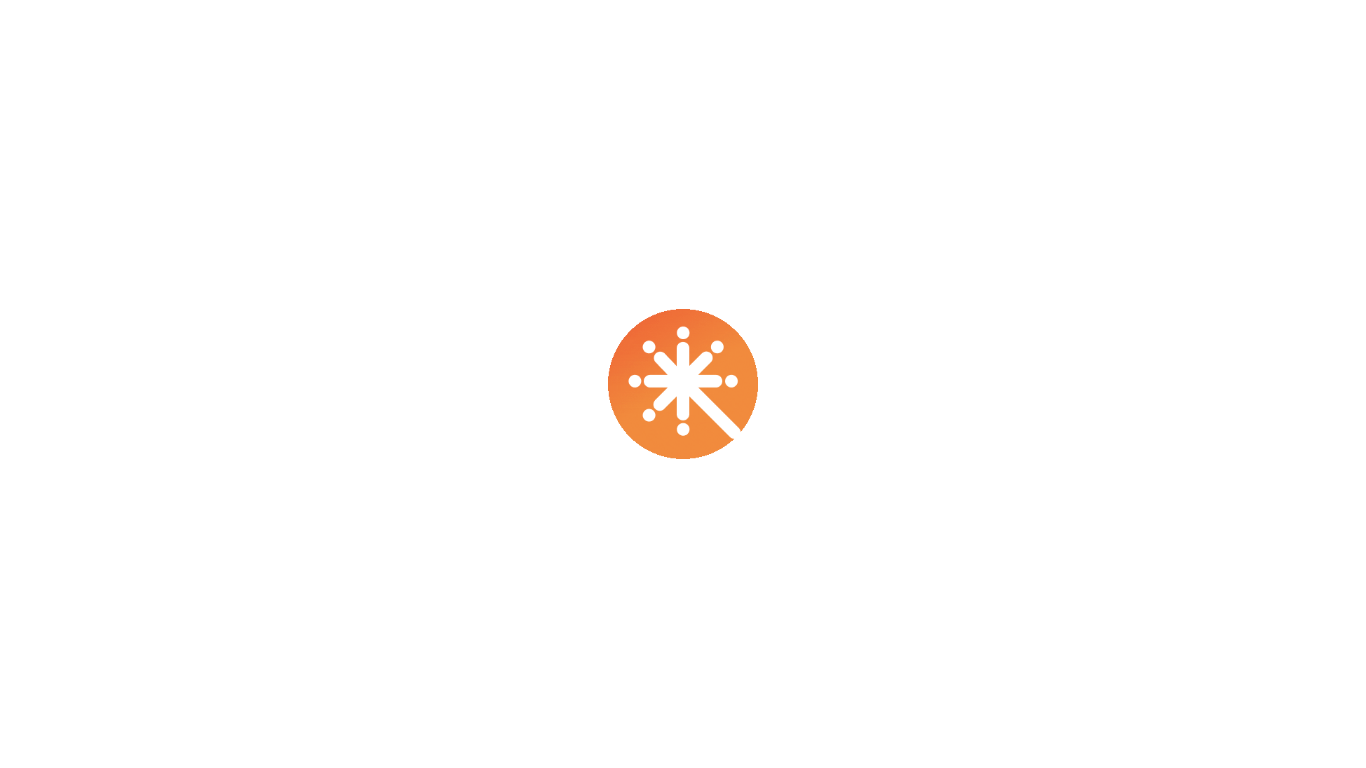 scroll, scrollTop: 0, scrollLeft: 0, axis: both 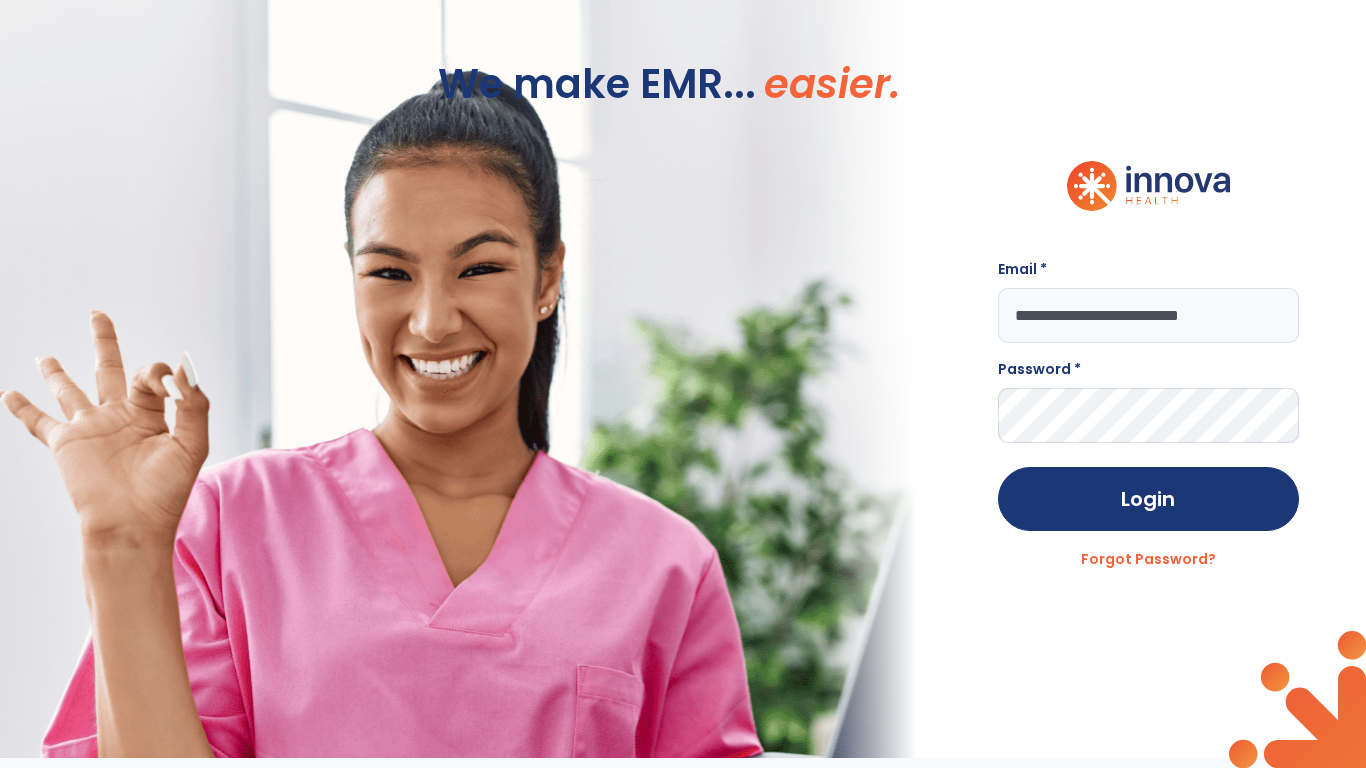 type on "**********" 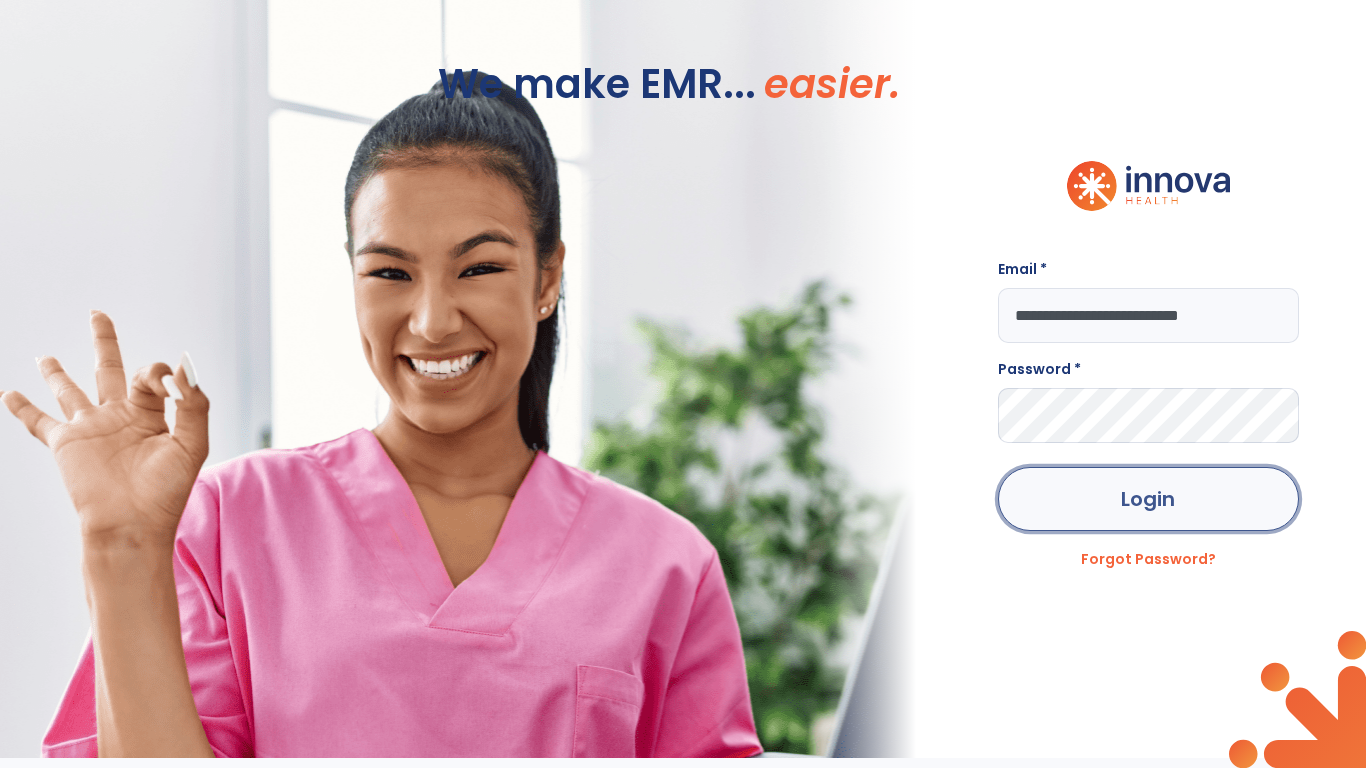 click on "Login" 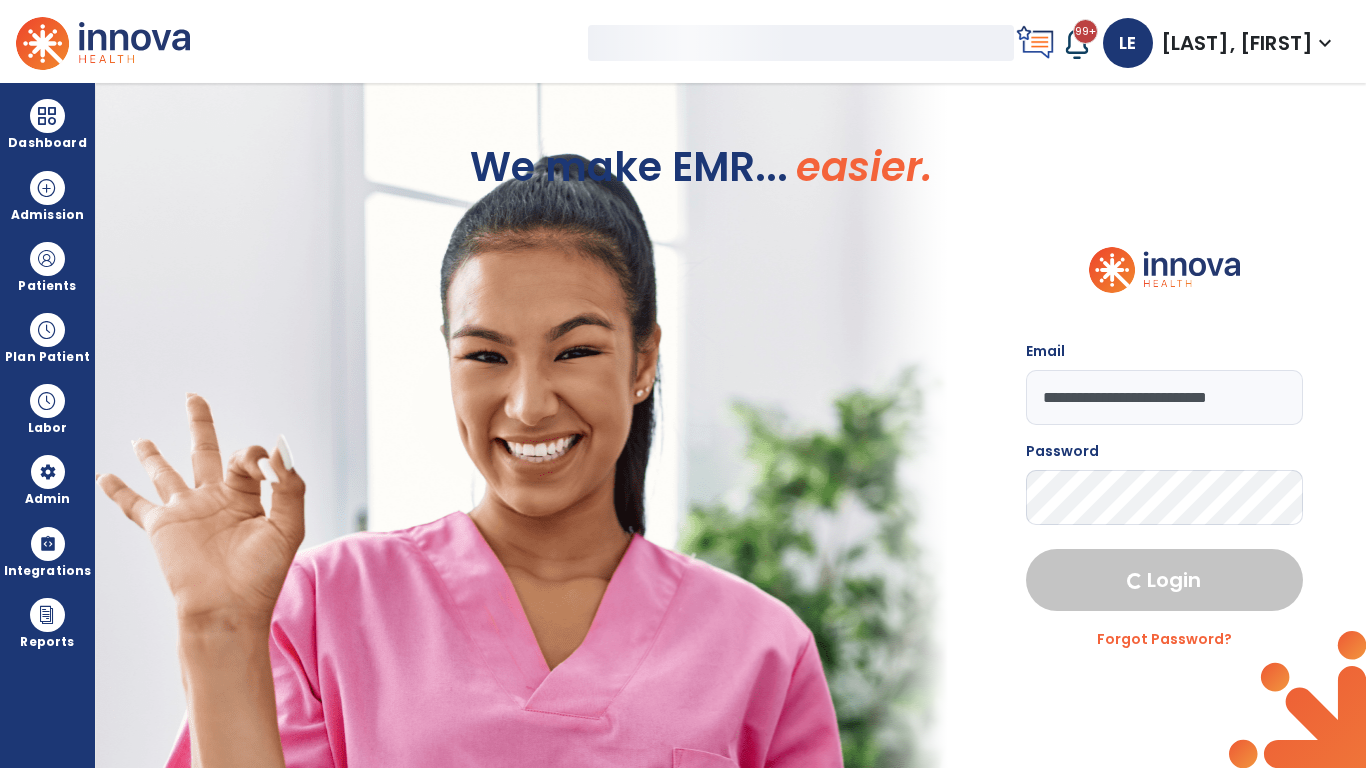 select on "***" 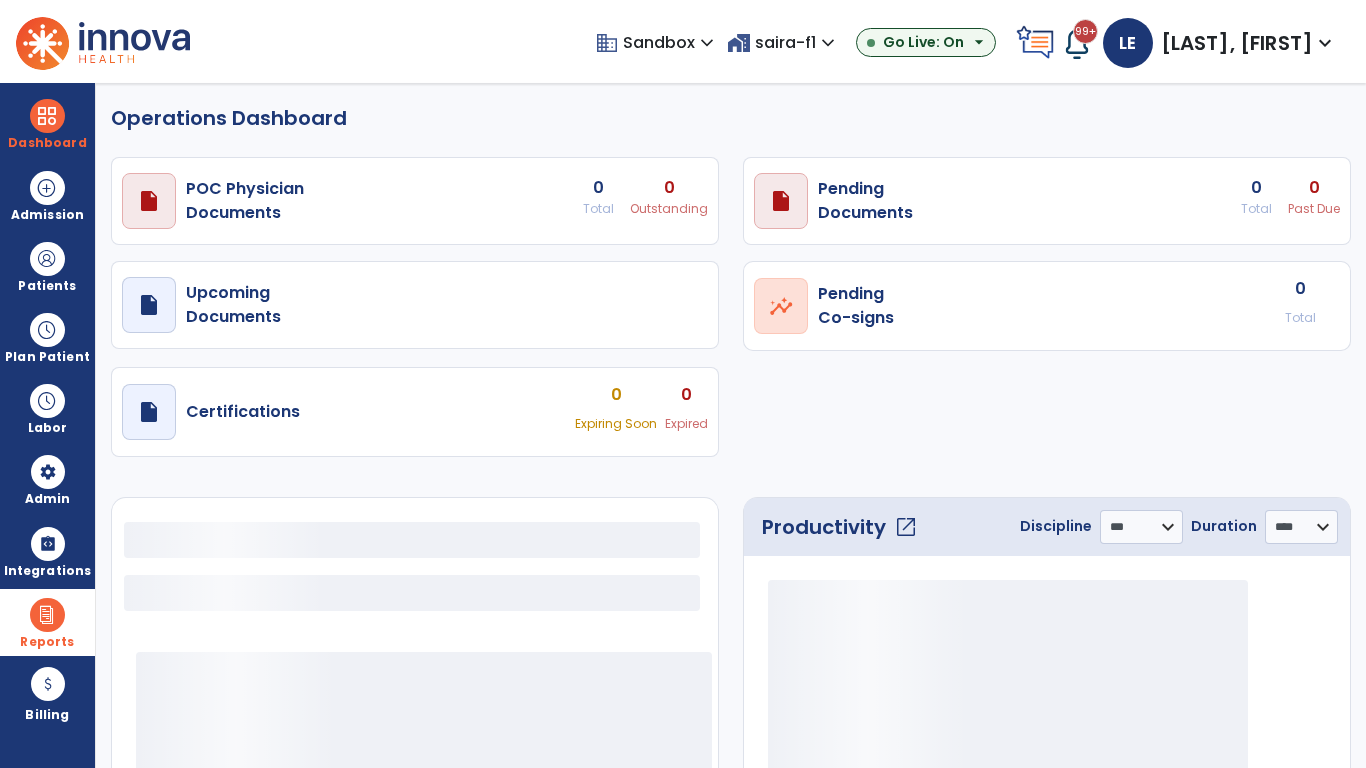 click at bounding box center [47, 615] 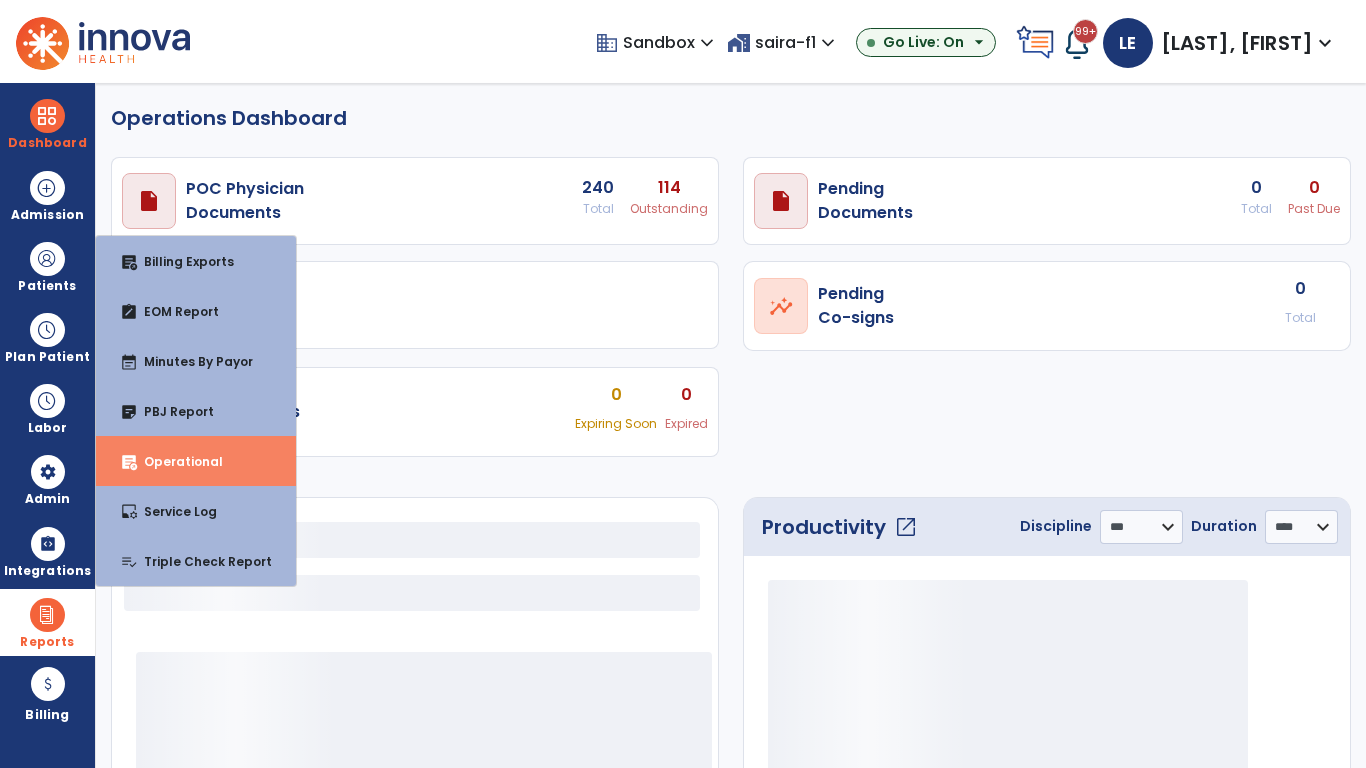 click on "Operational" at bounding box center [175, 461] 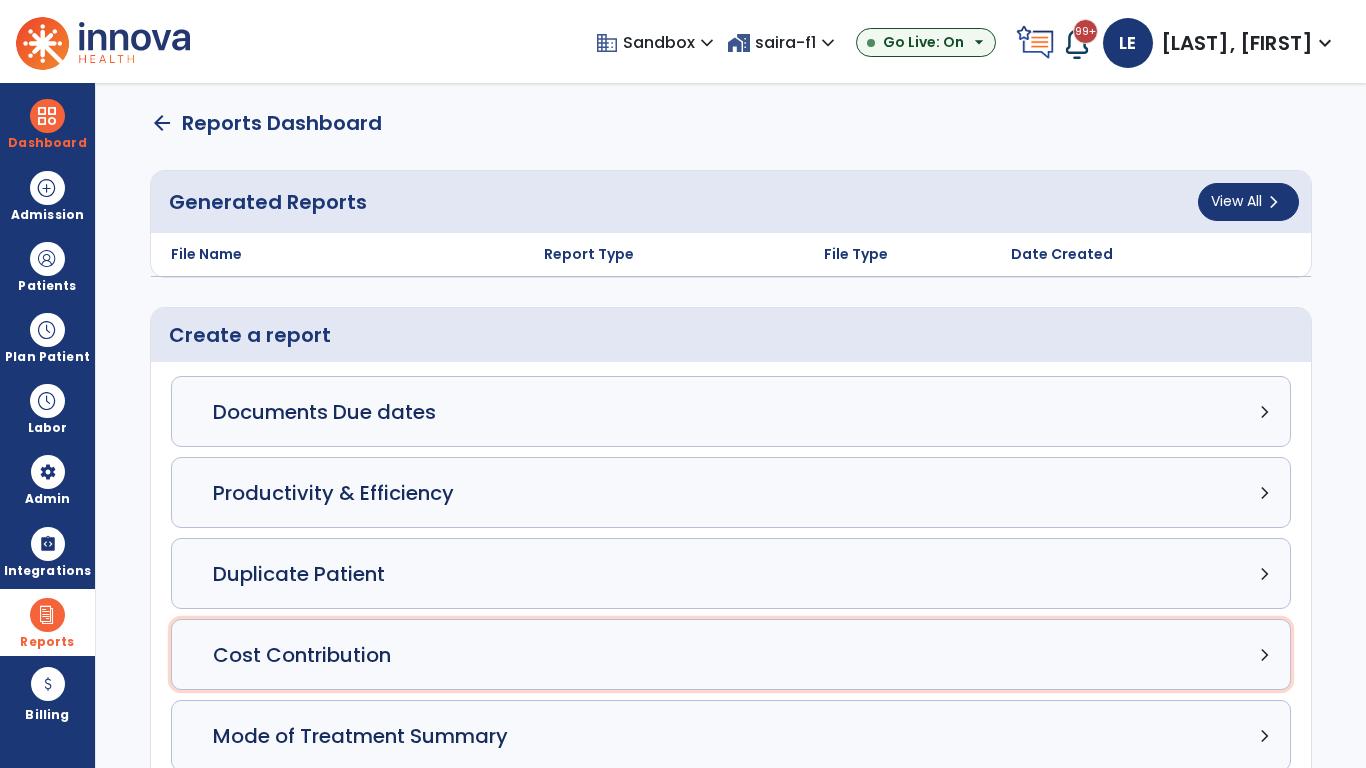 click on "Cost Contribution chevron_right" 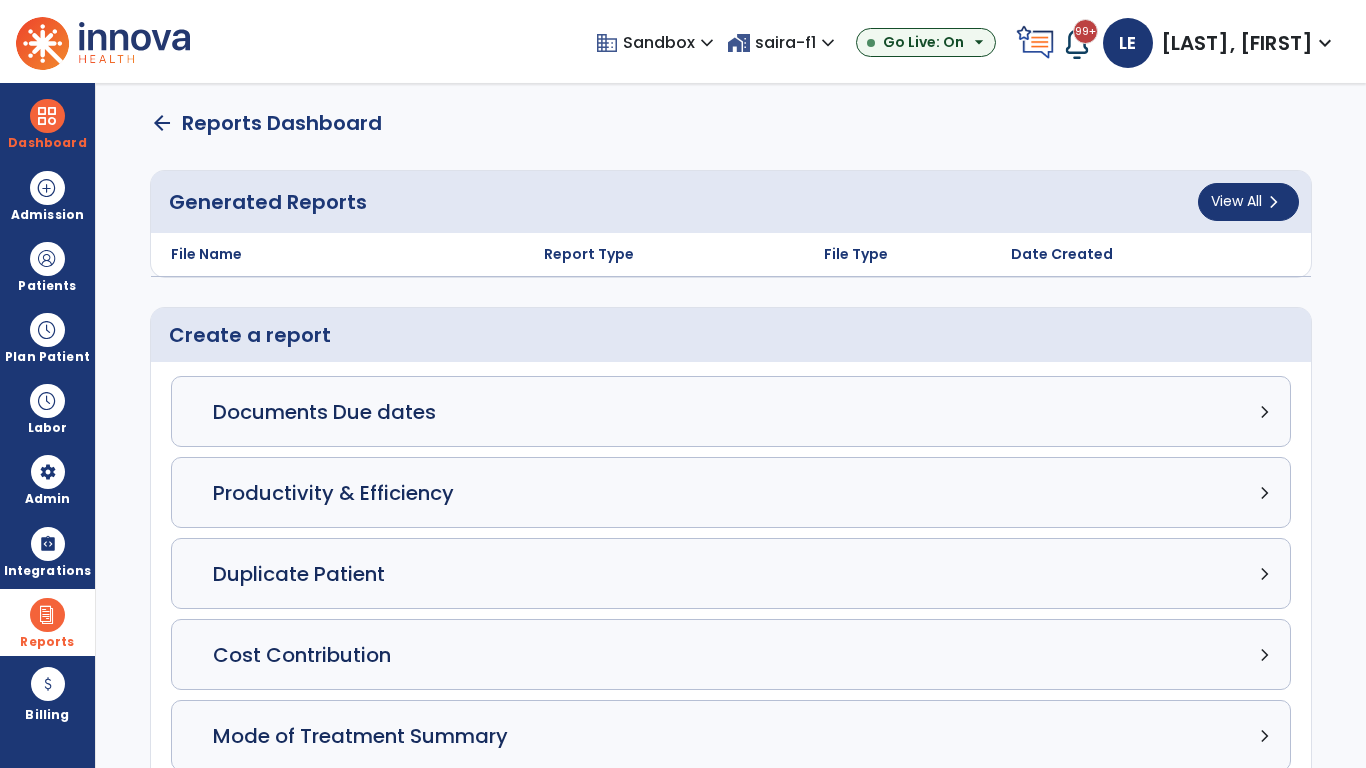 select on "*****" 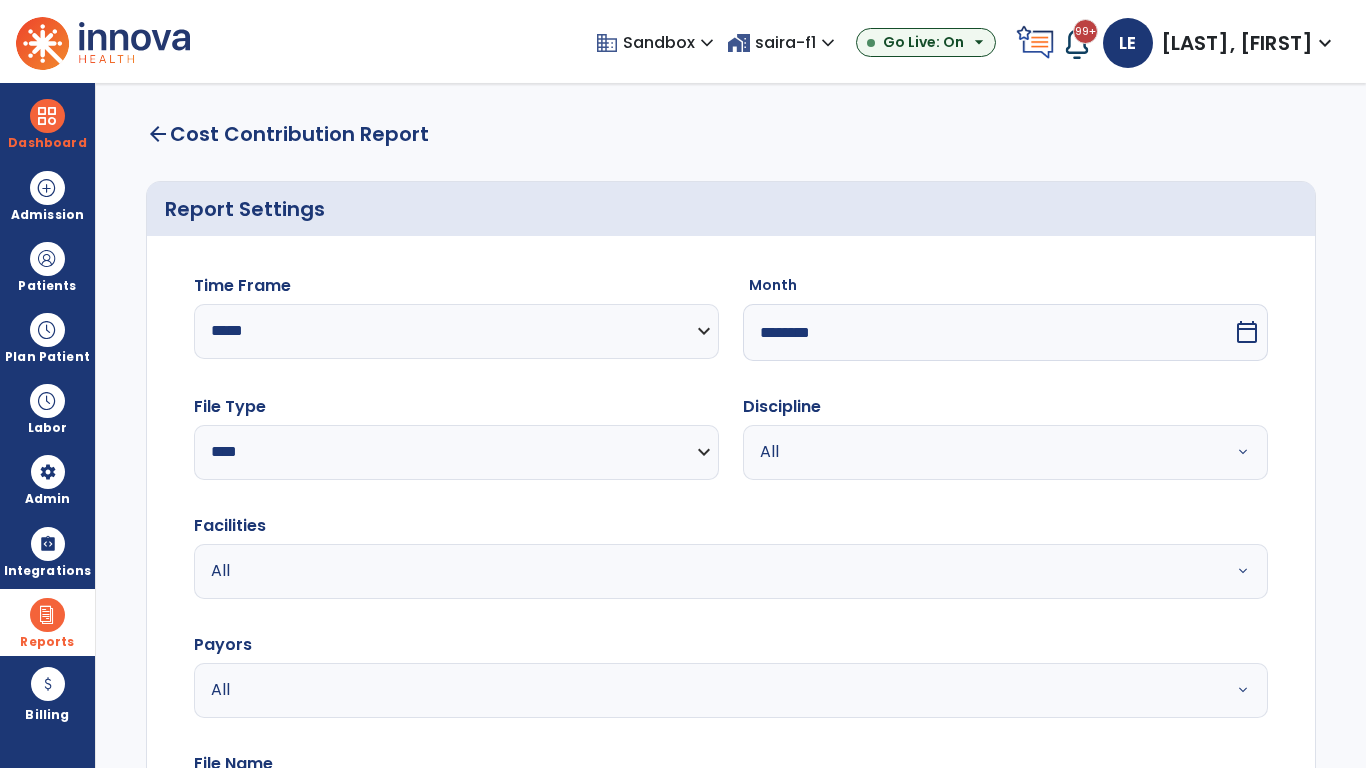 select on "*****" 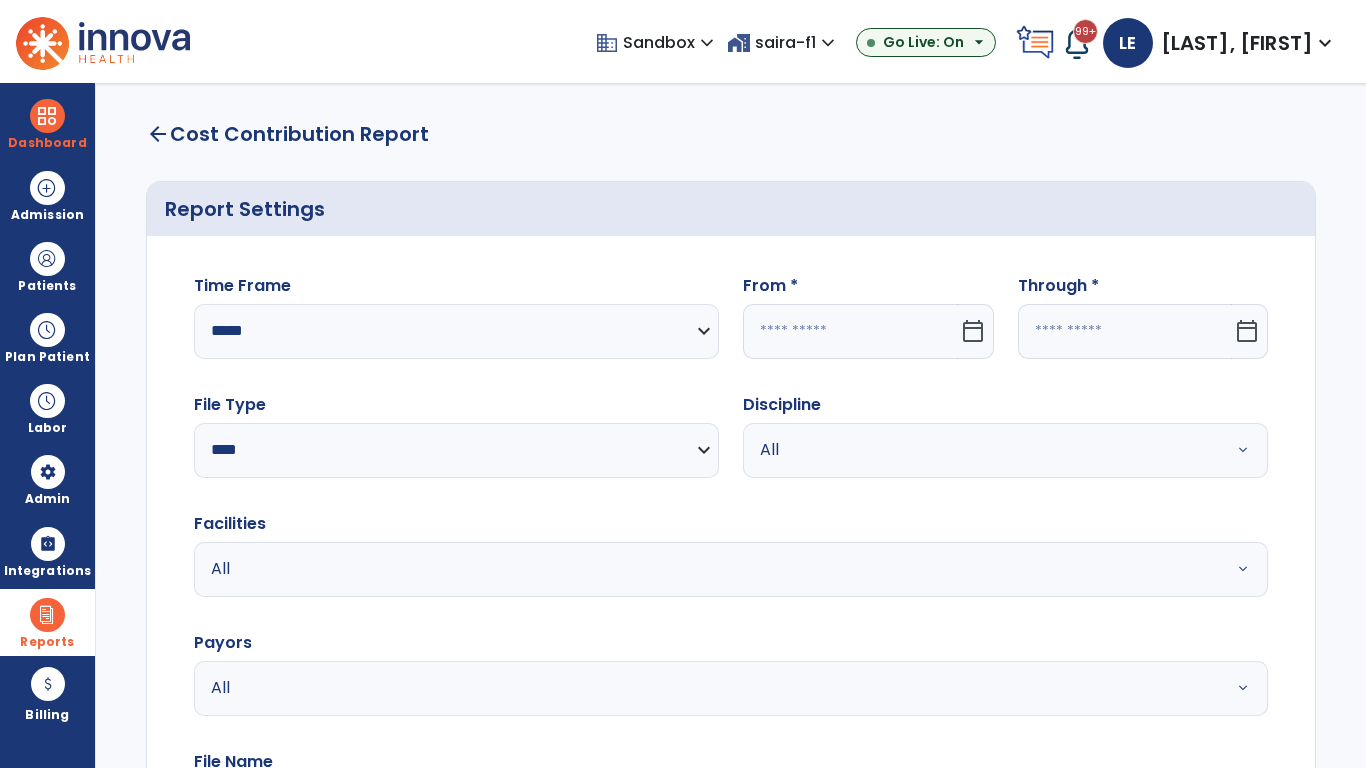click 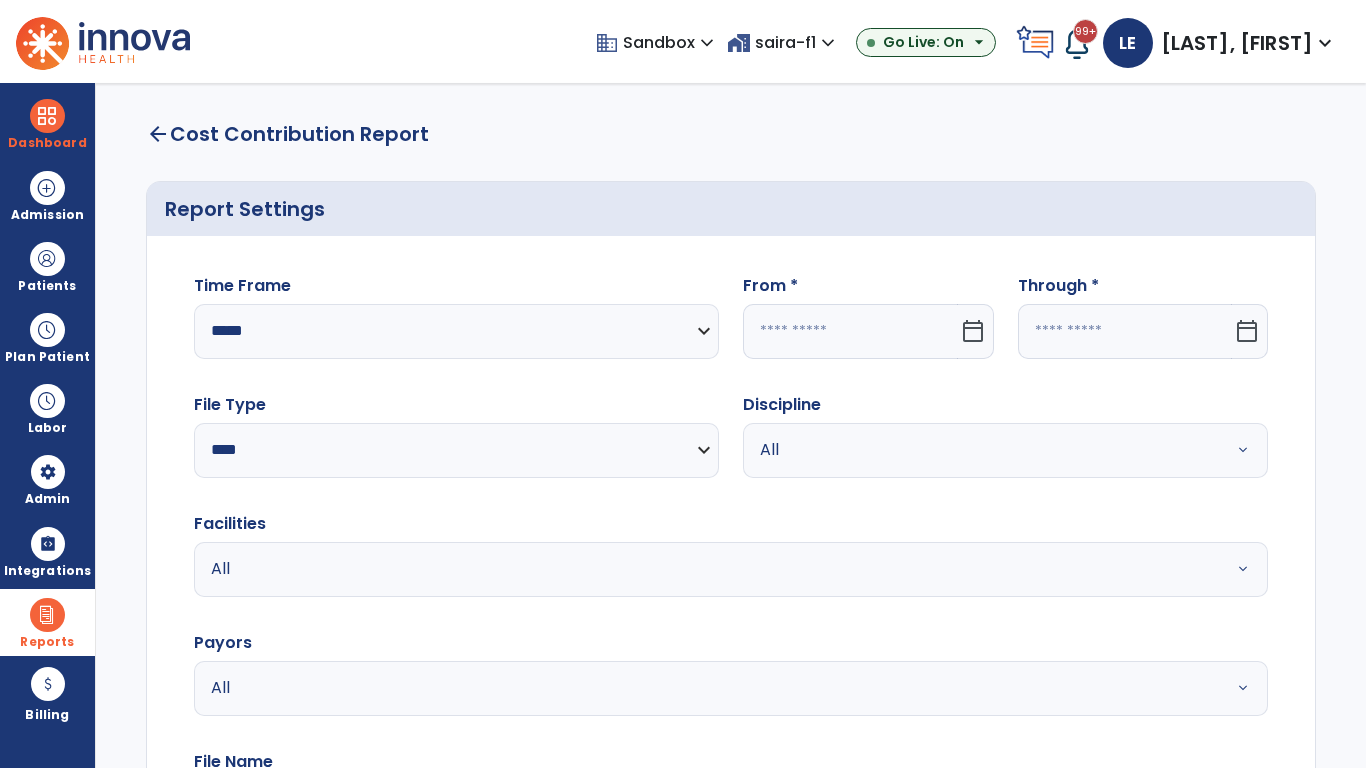 select on "*" 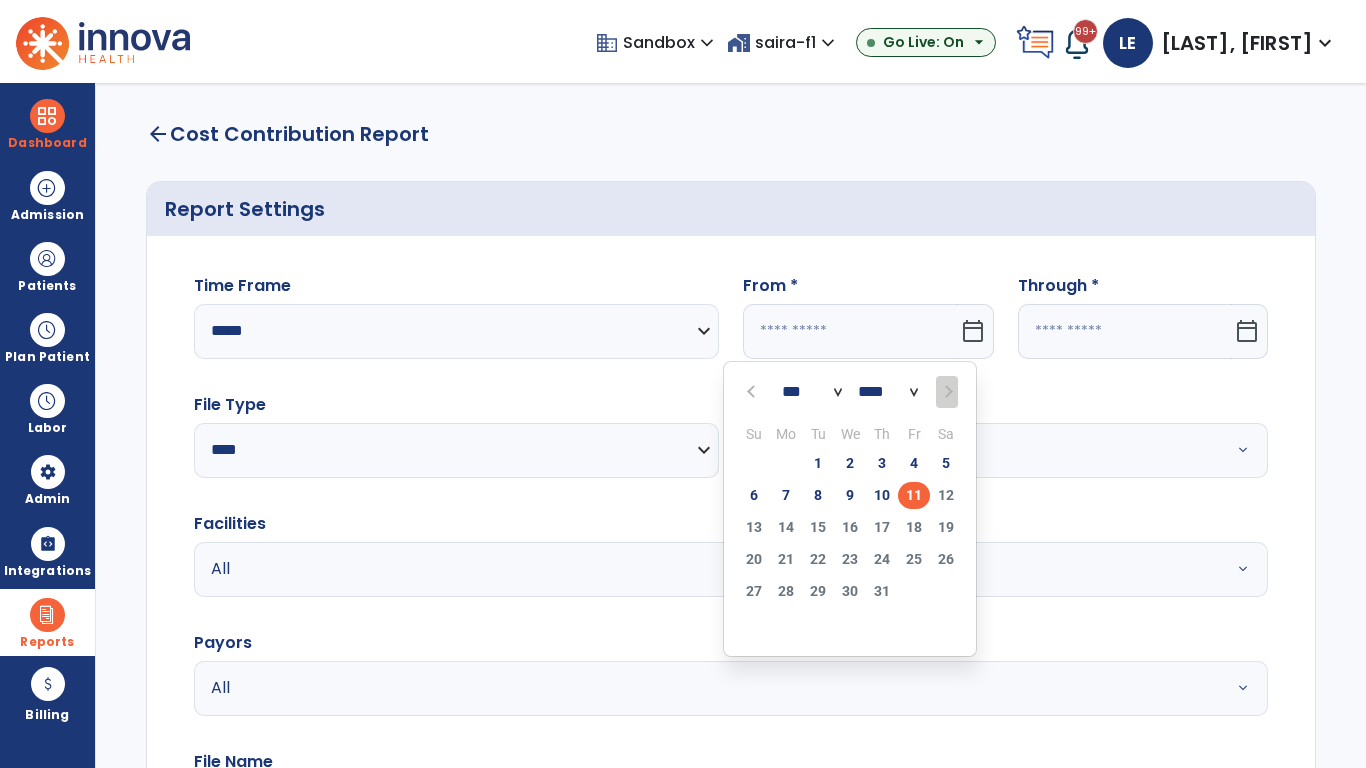 select on "****" 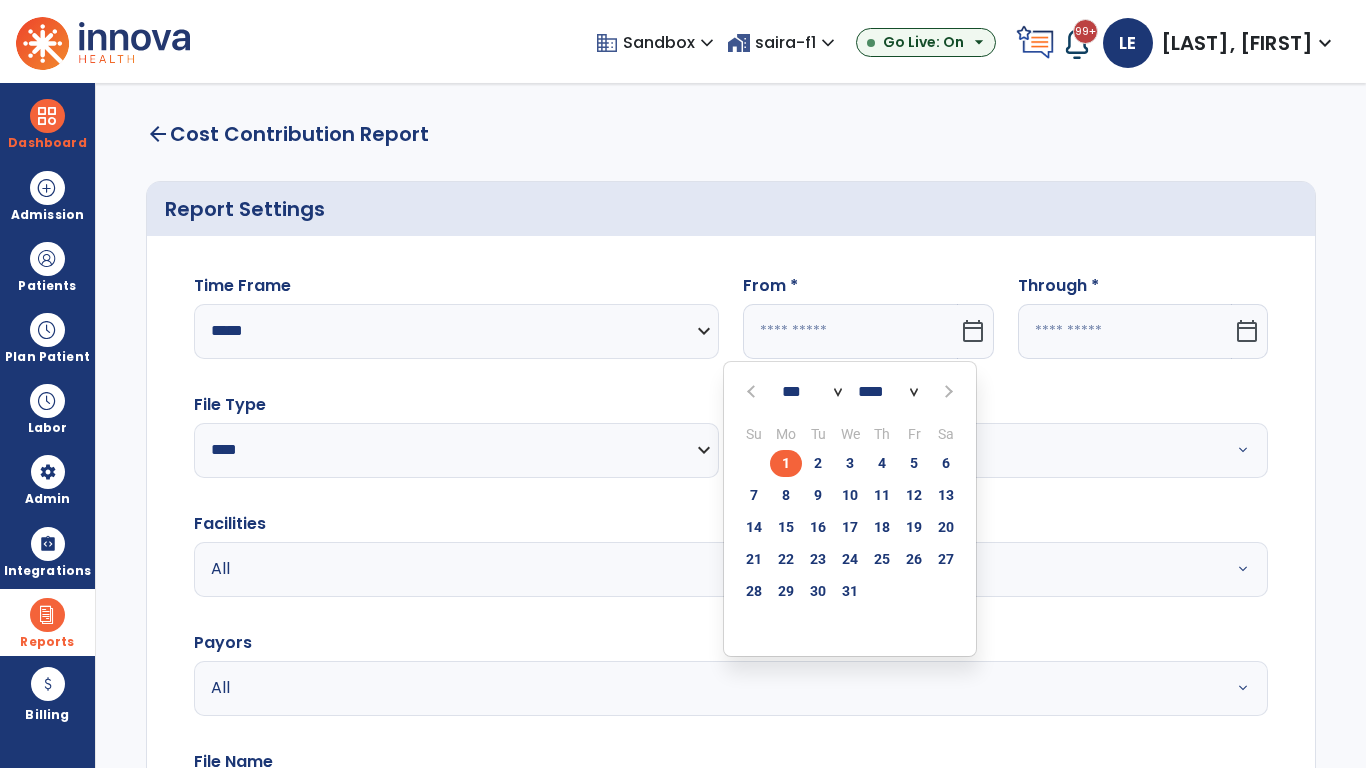 select on "**" 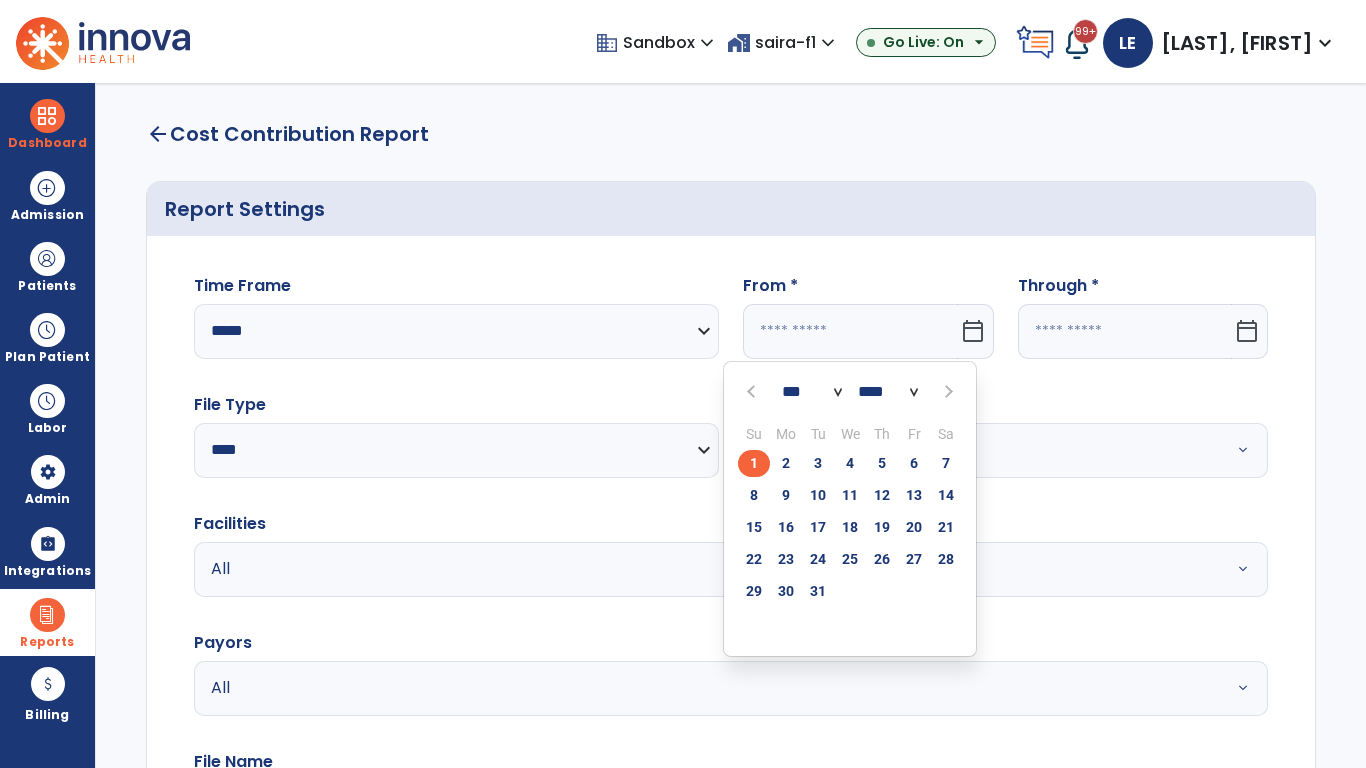 click on "1" 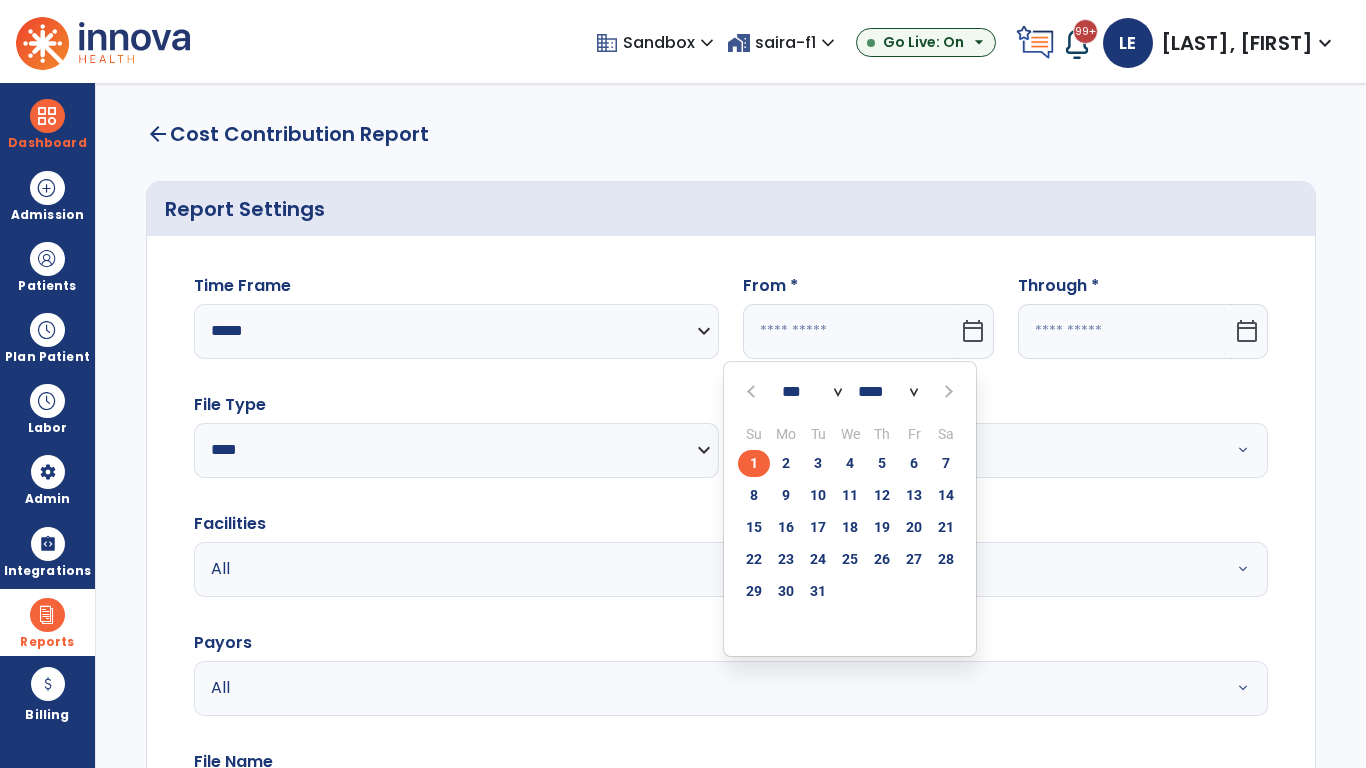 type on "**********" 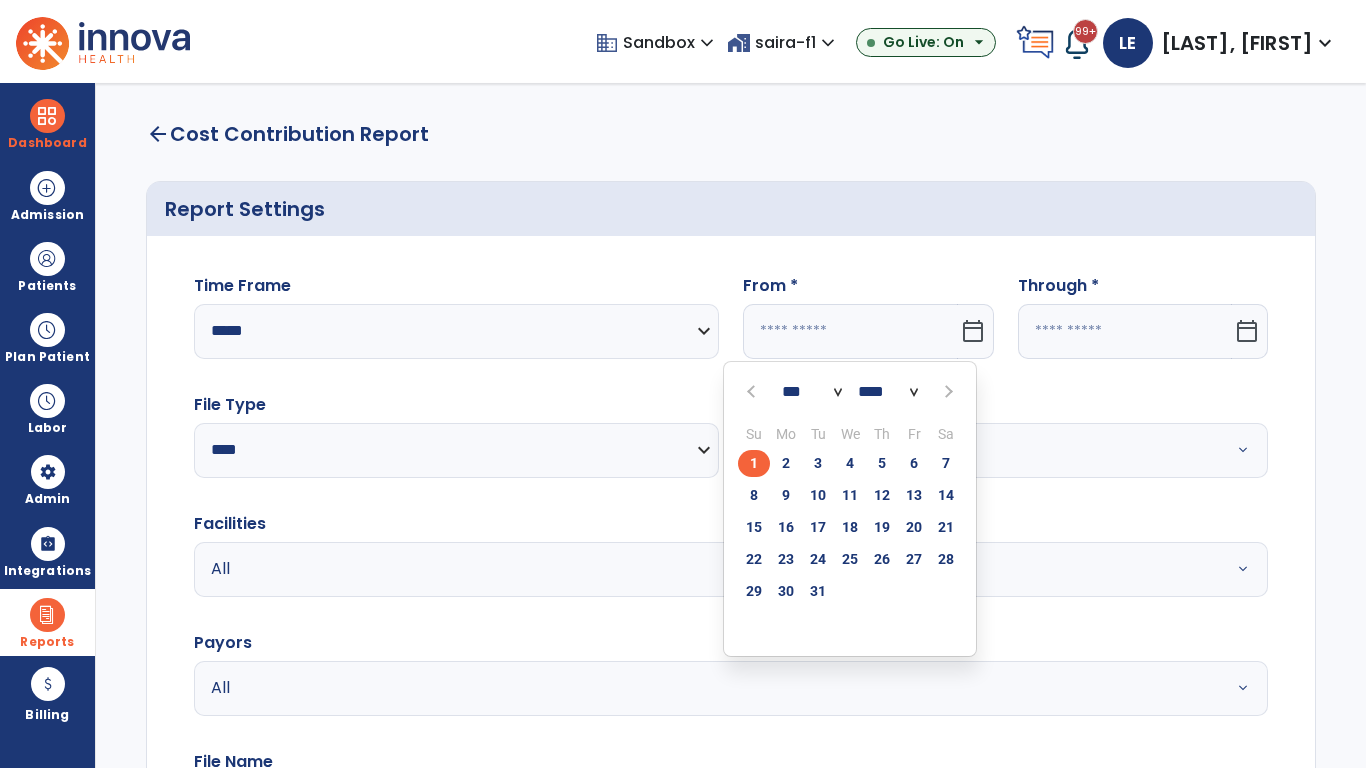 type on "*********" 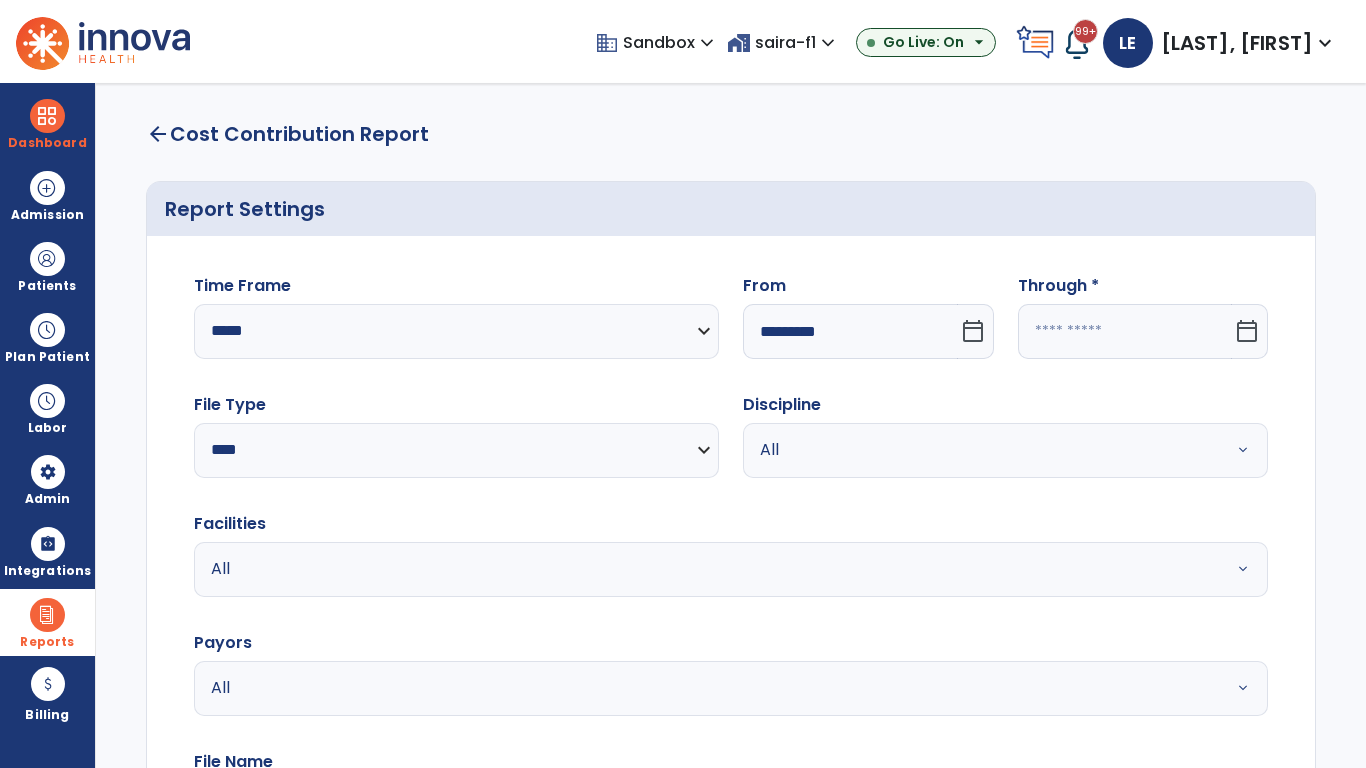 click 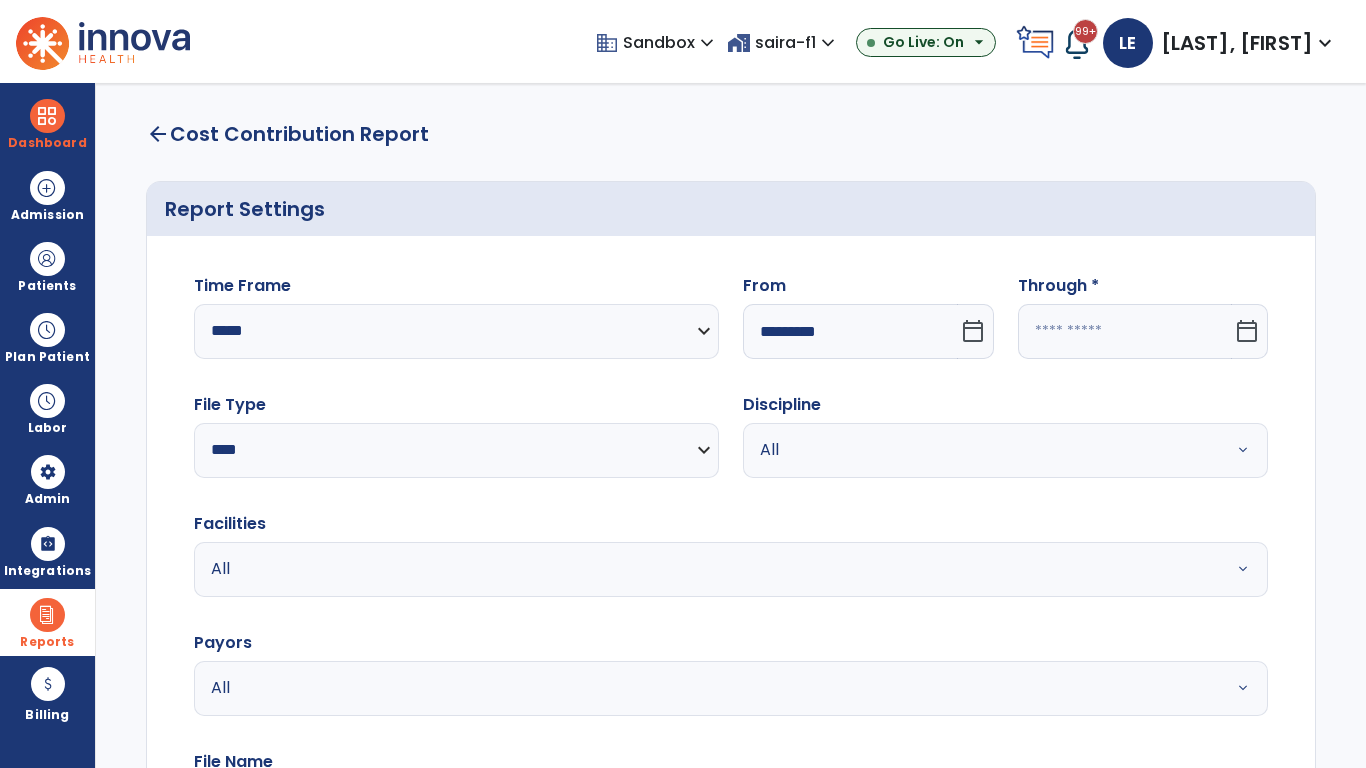select on "*" 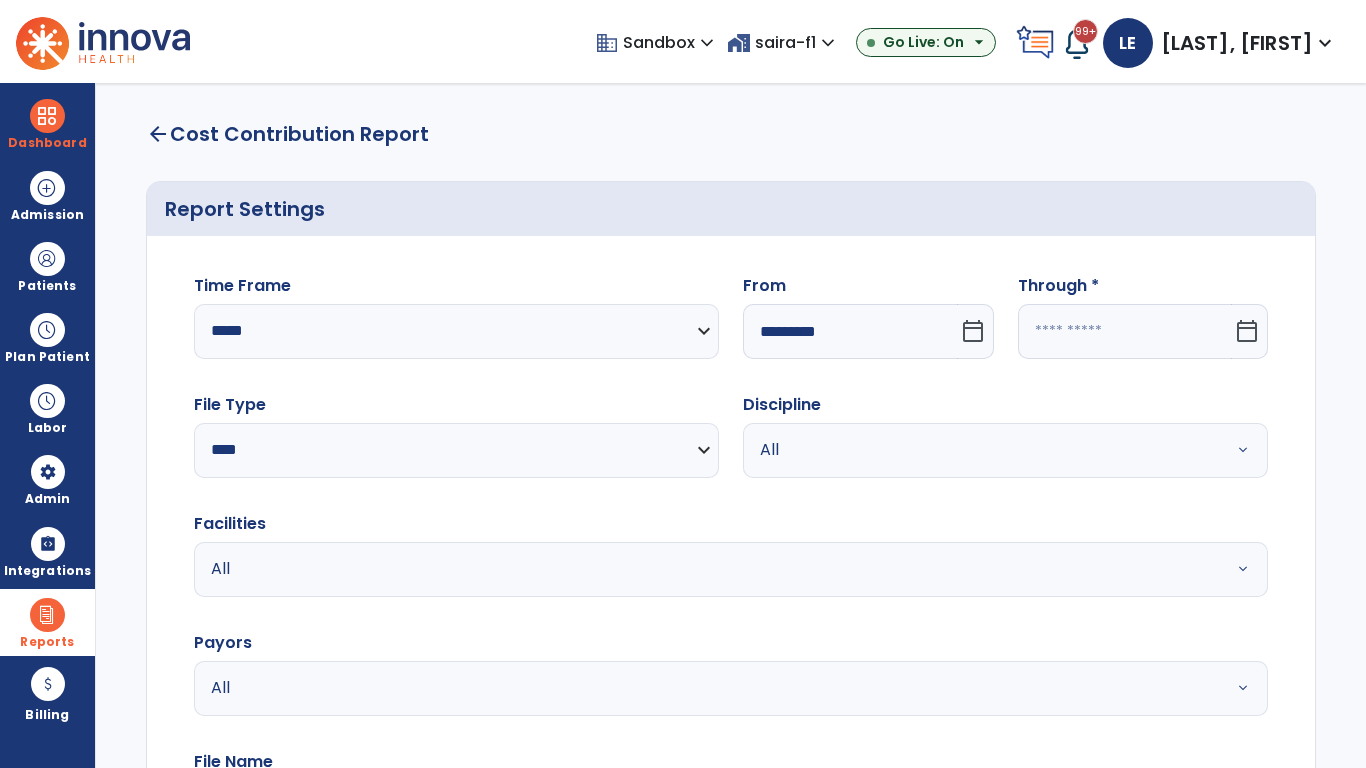 select on "****" 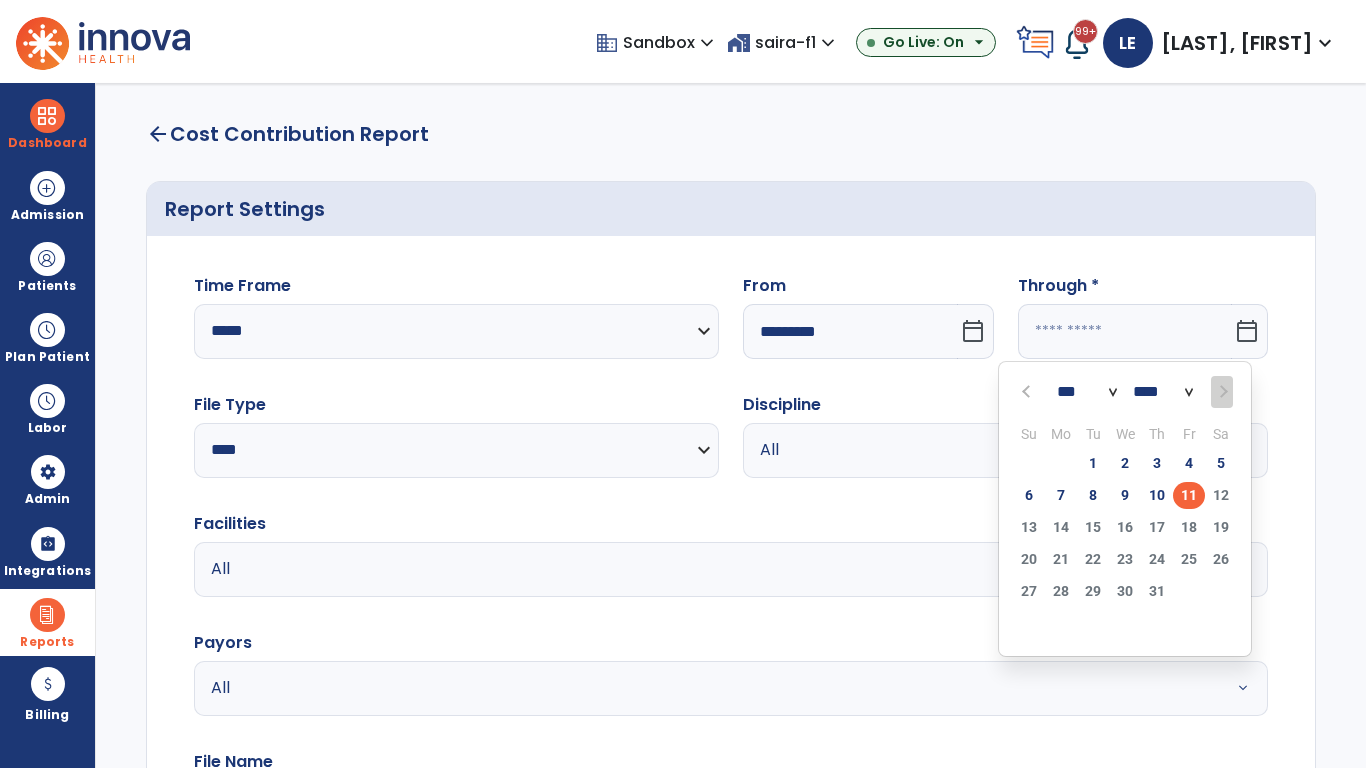 select on "*" 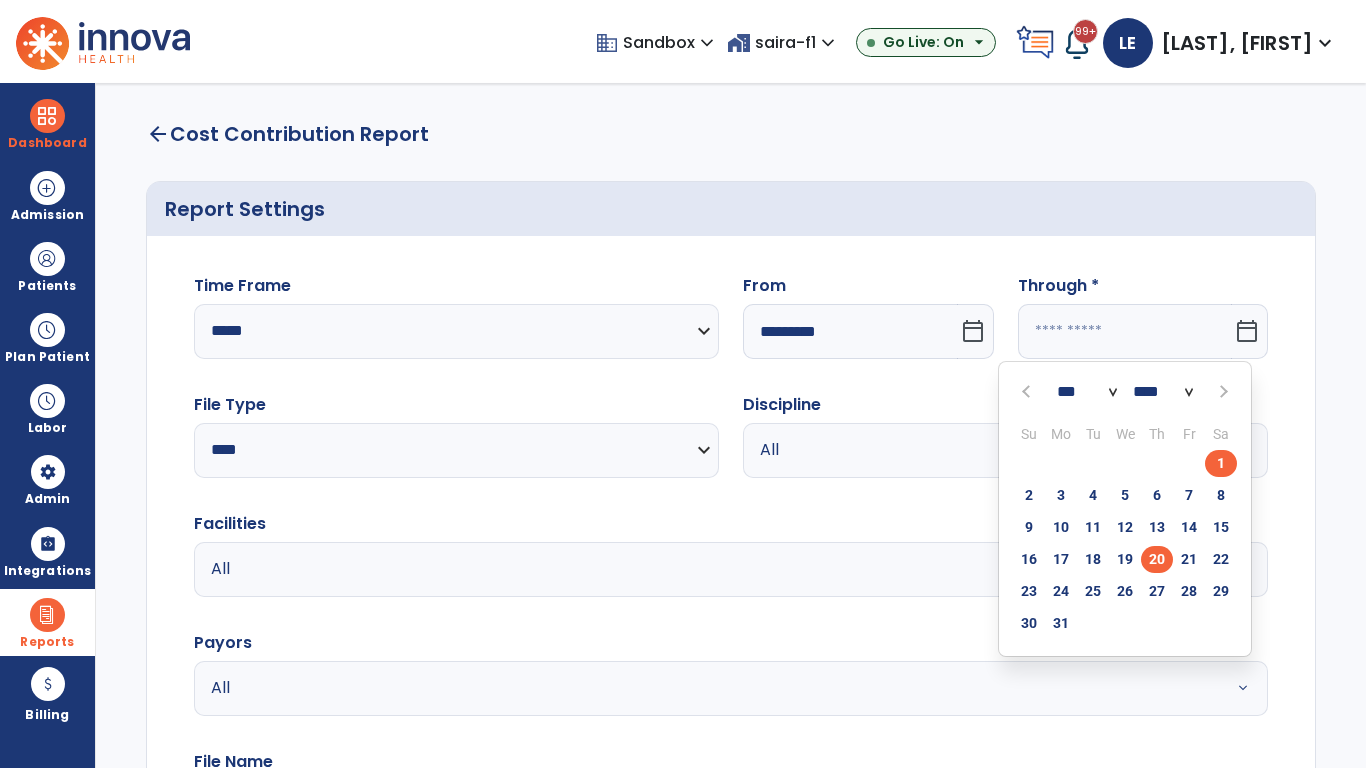 click on "20" 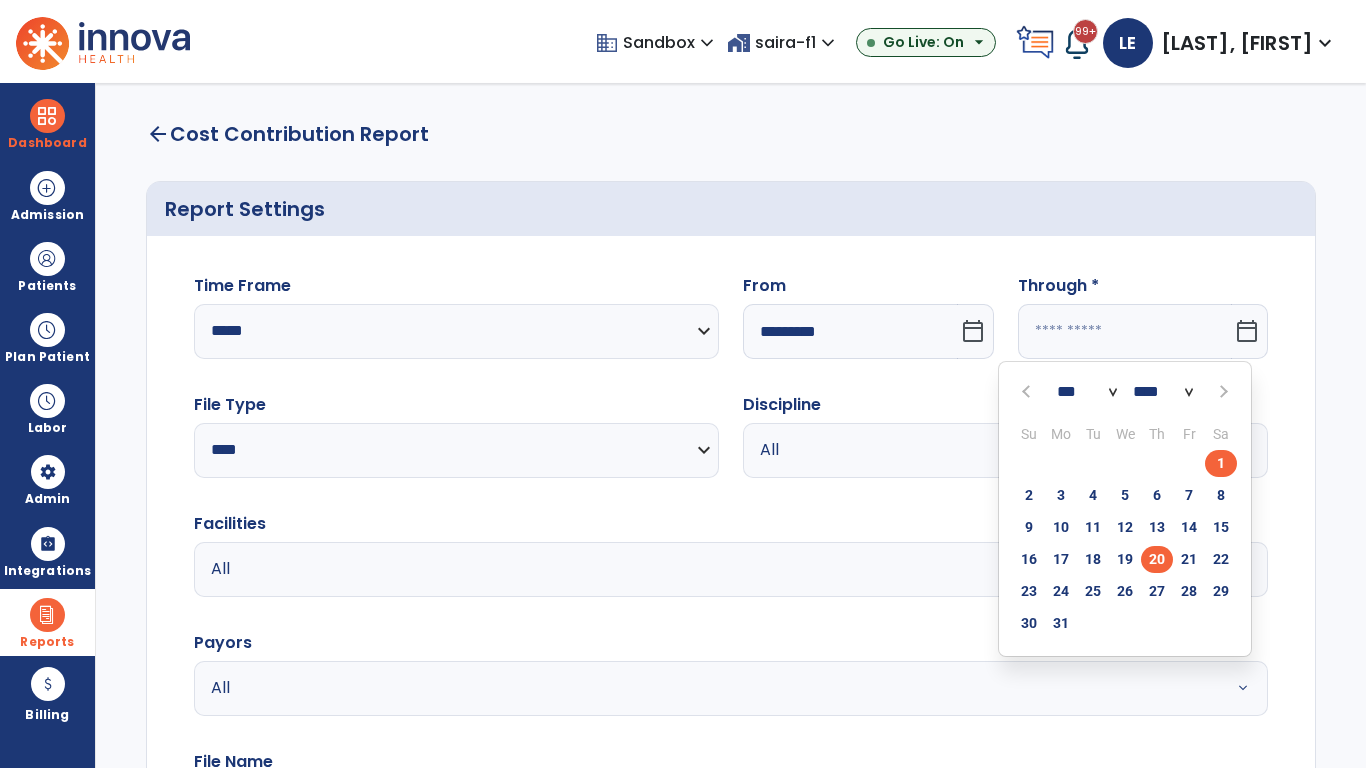 type on "**********" 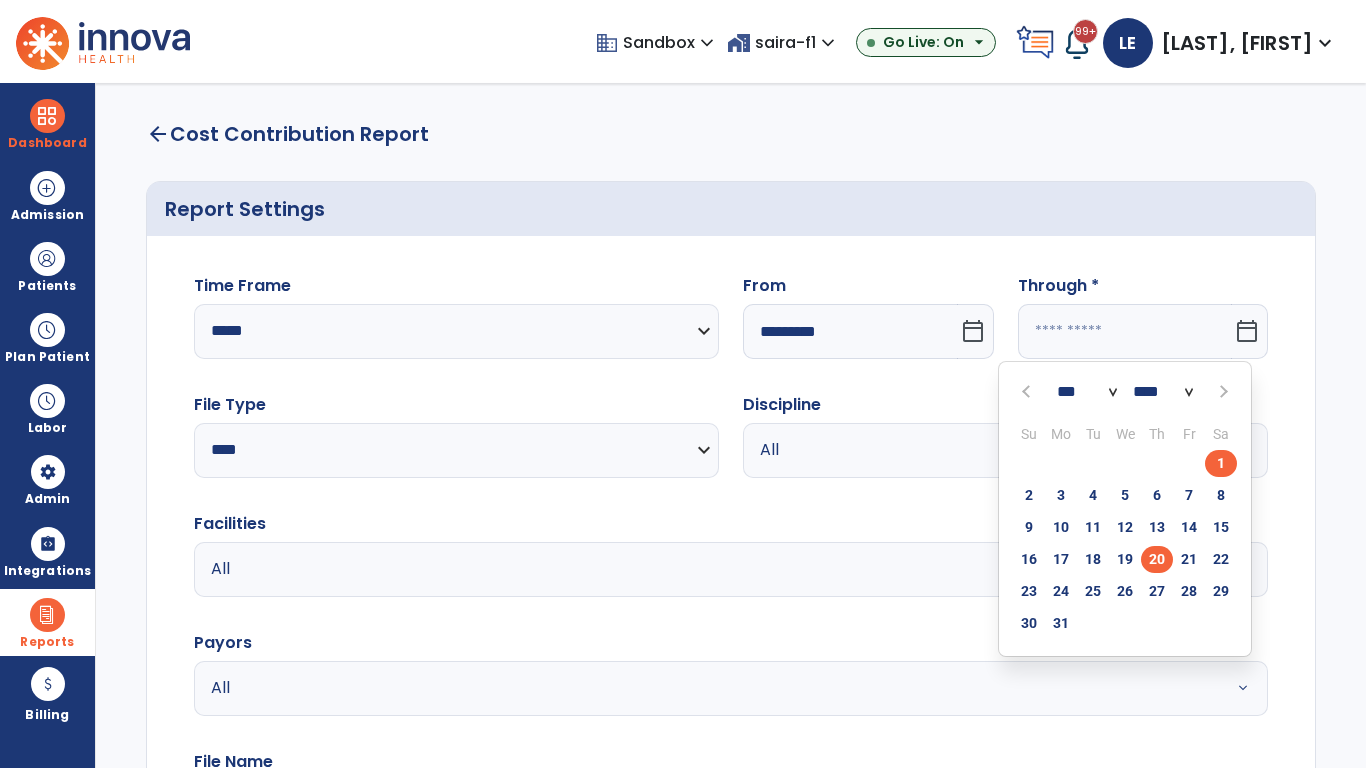 type on "*********" 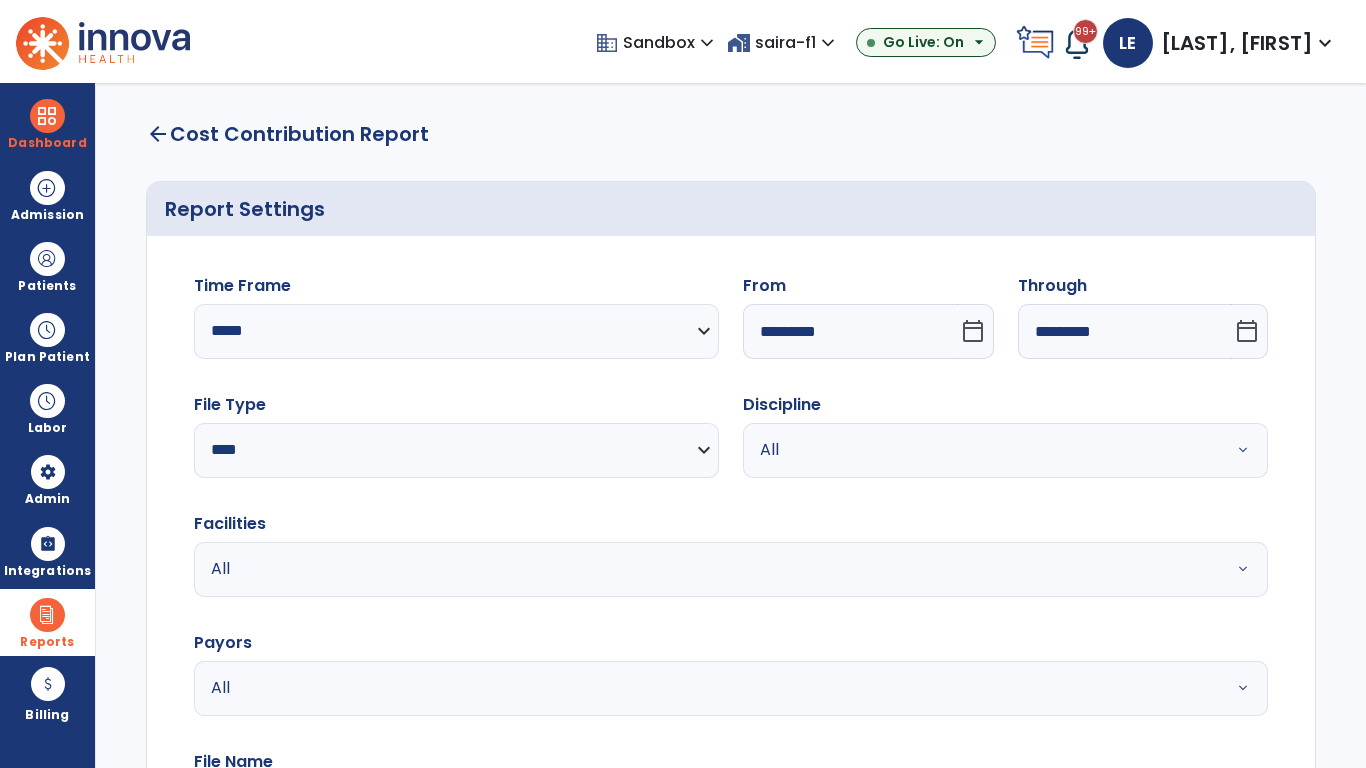 click on "All" at bounding box center [981, 450] 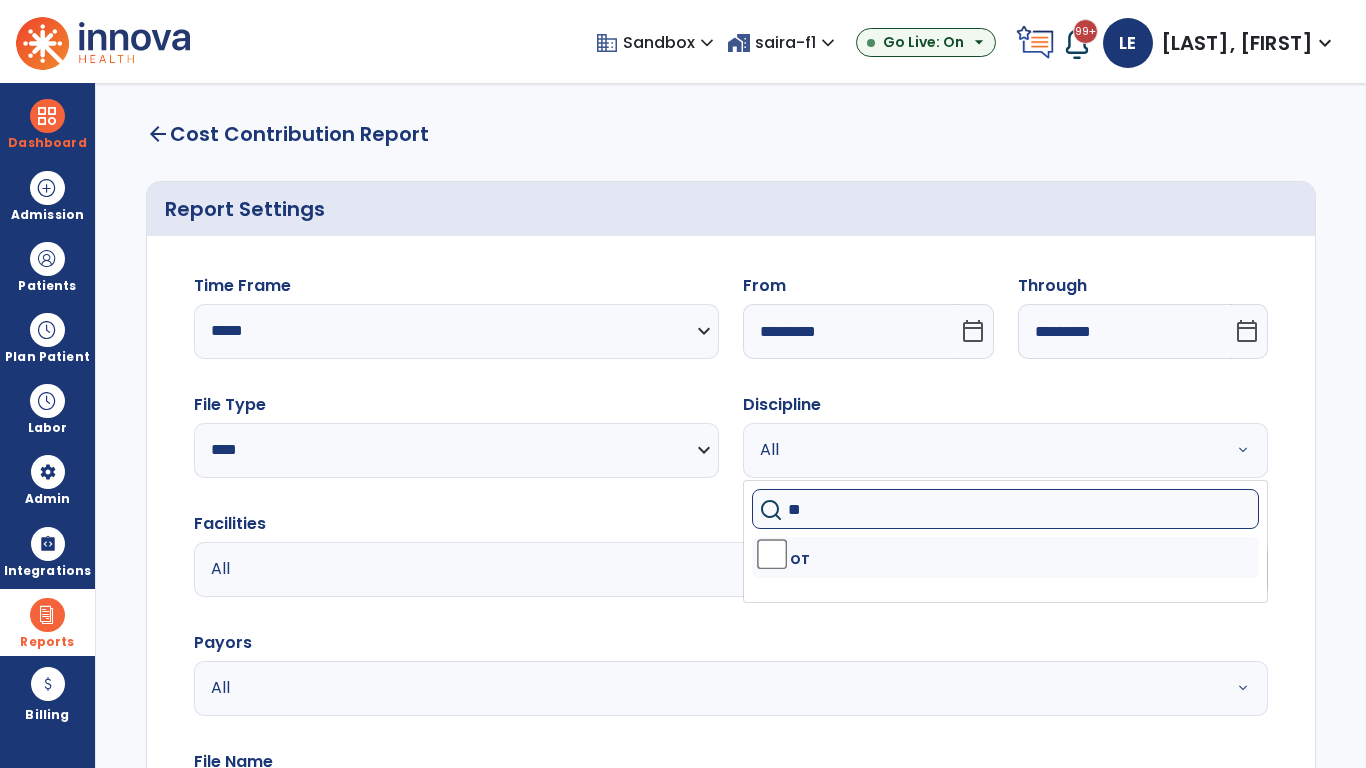 type on "**" 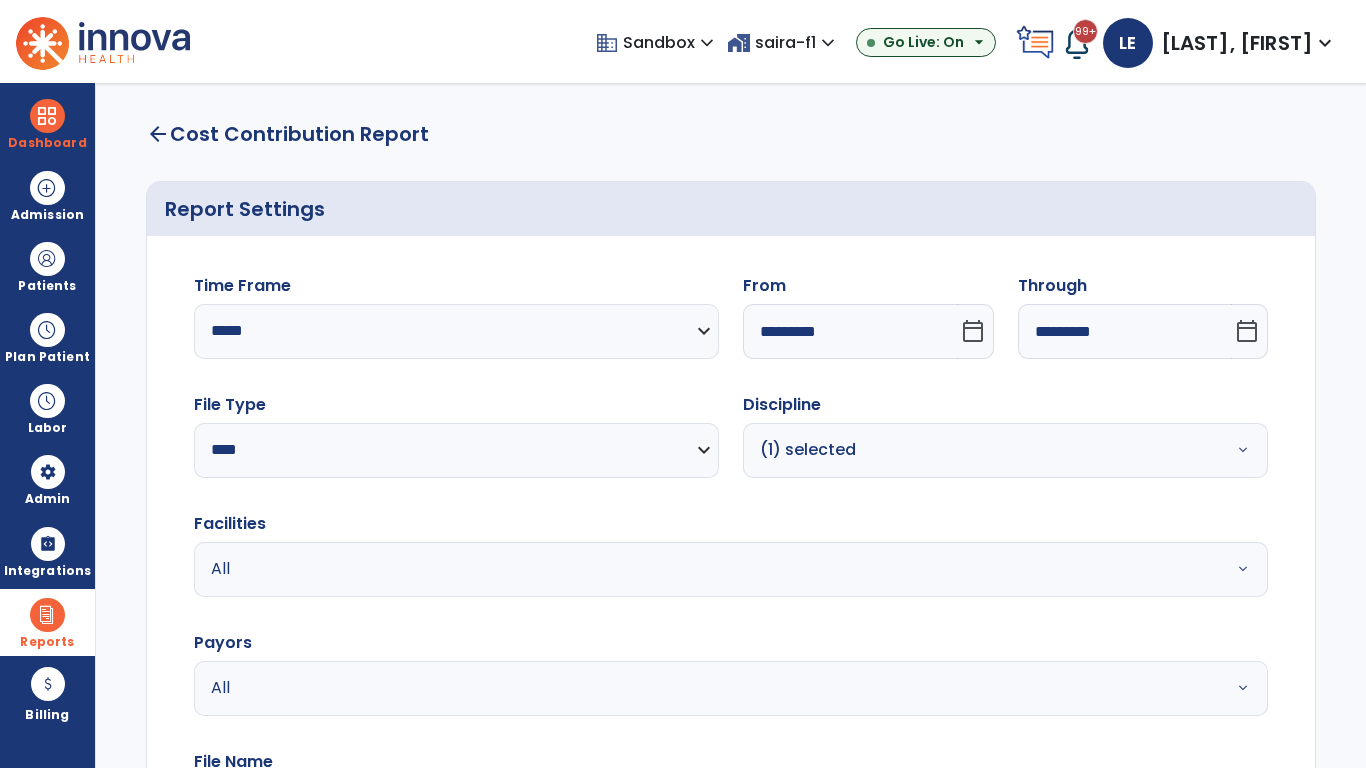 scroll, scrollTop: 51, scrollLeft: 0, axis: vertical 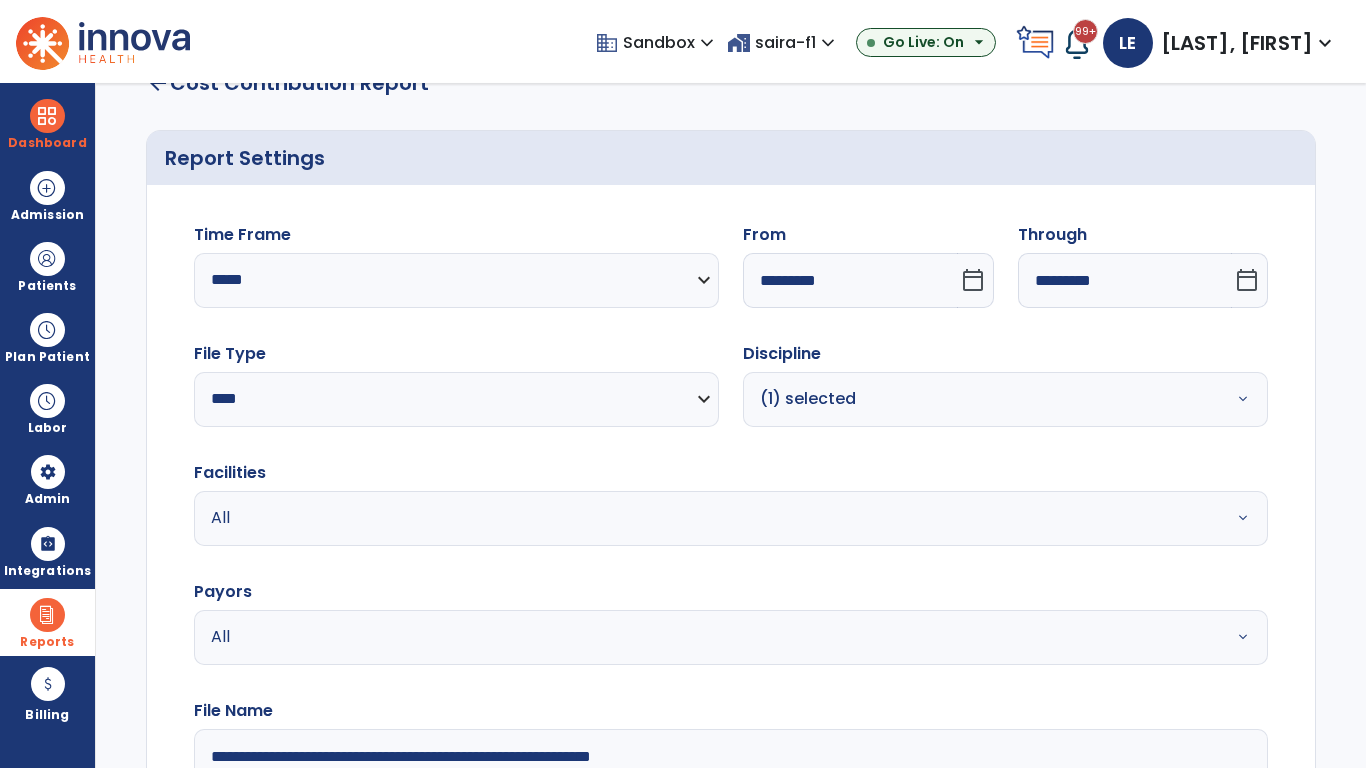 type on "**********" 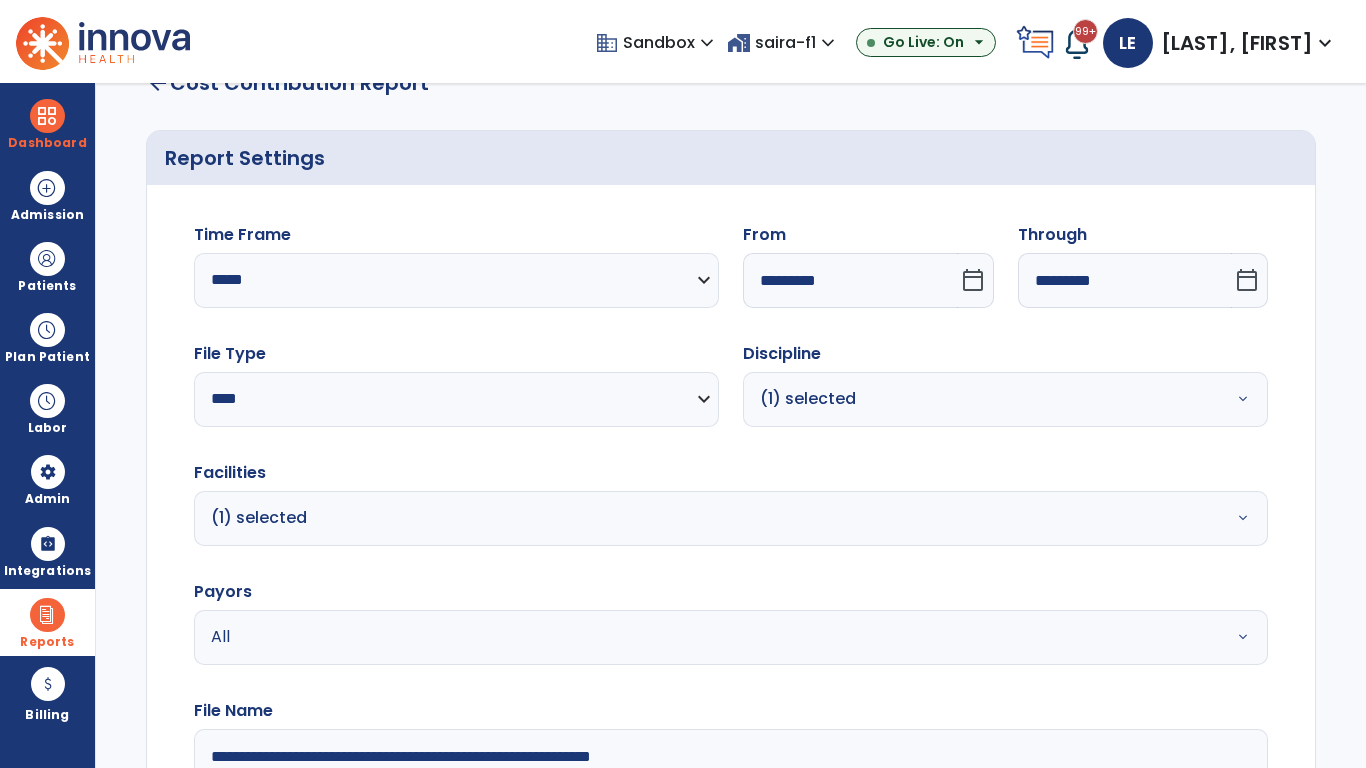 click on "All" at bounding box center (679, 637) 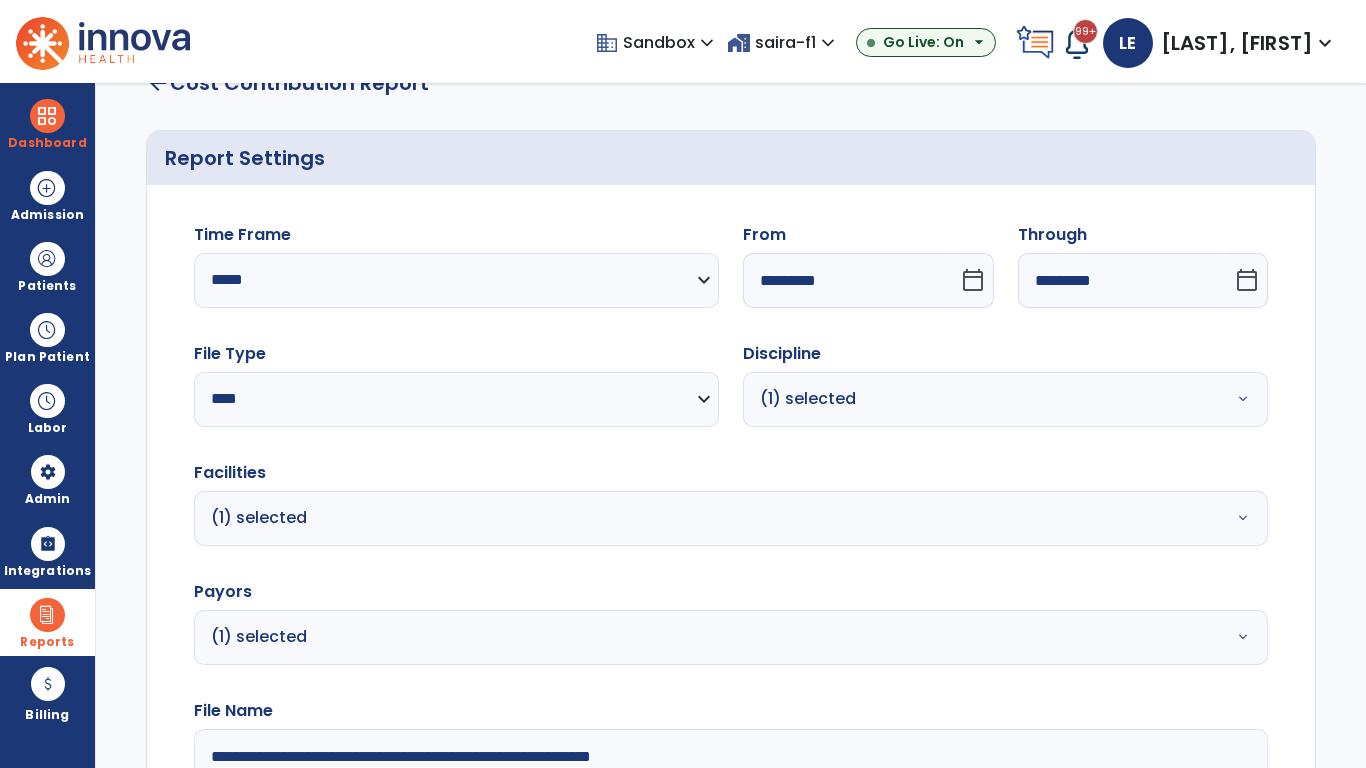 scroll, scrollTop: 264, scrollLeft: 0, axis: vertical 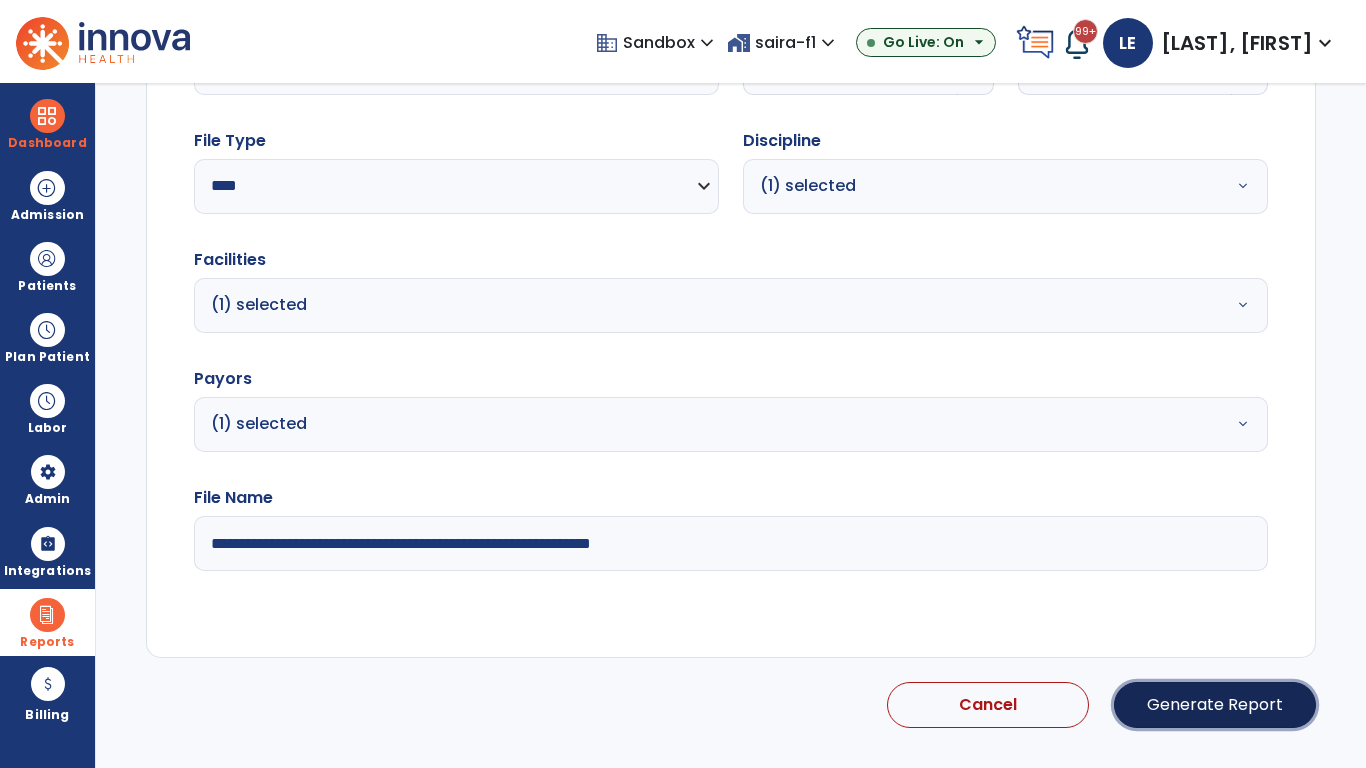 click on "Generate Report" 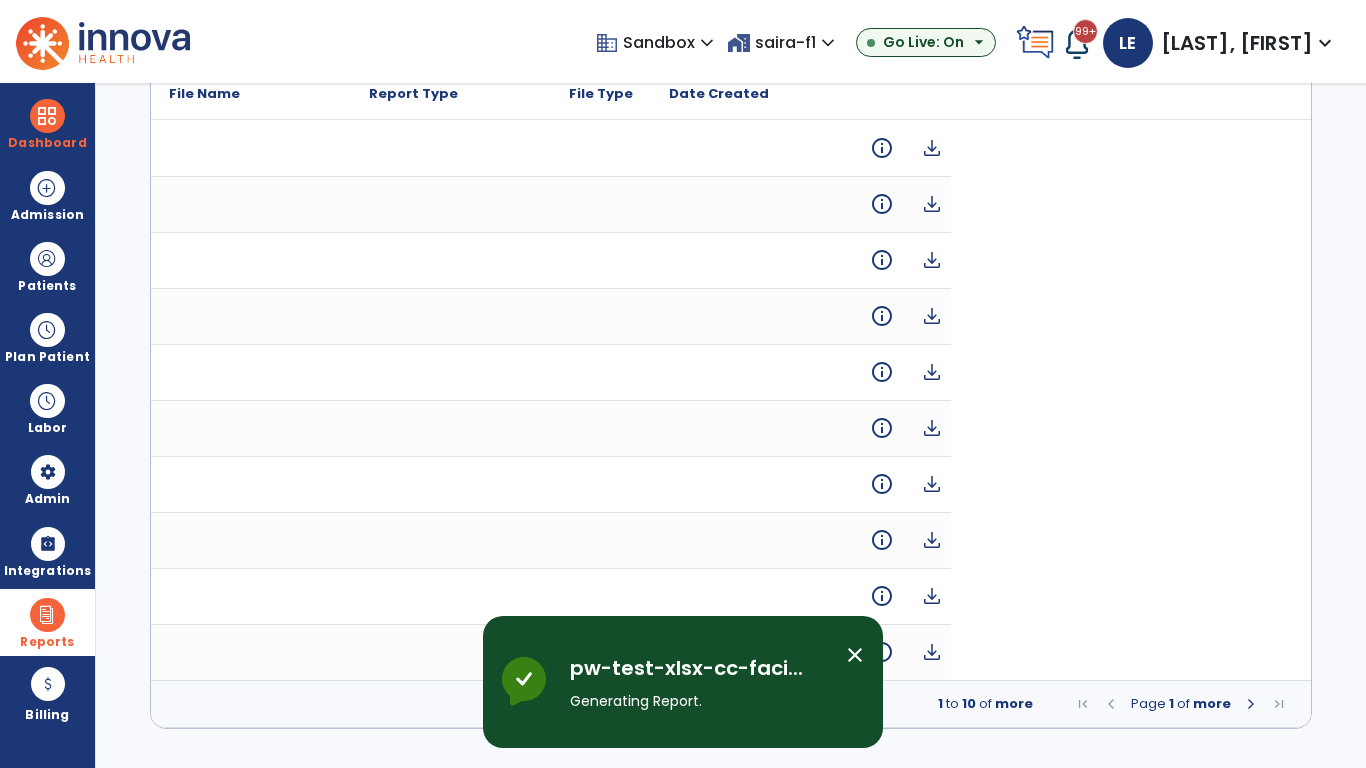 scroll, scrollTop: 0, scrollLeft: 0, axis: both 